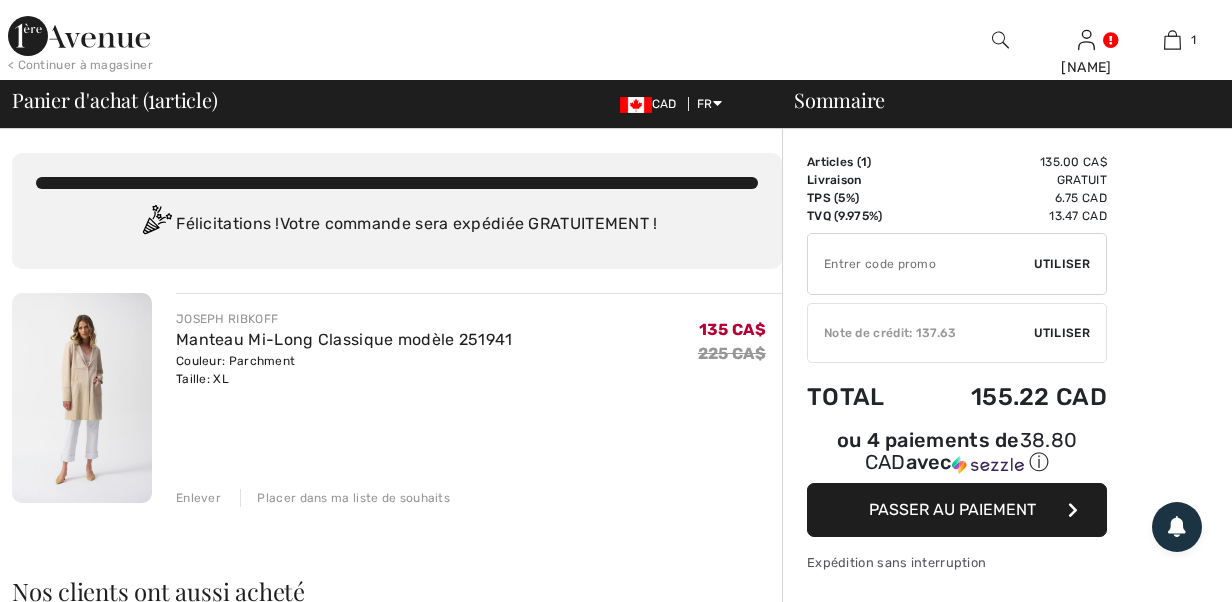 scroll, scrollTop: 0, scrollLeft: 0, axis: both 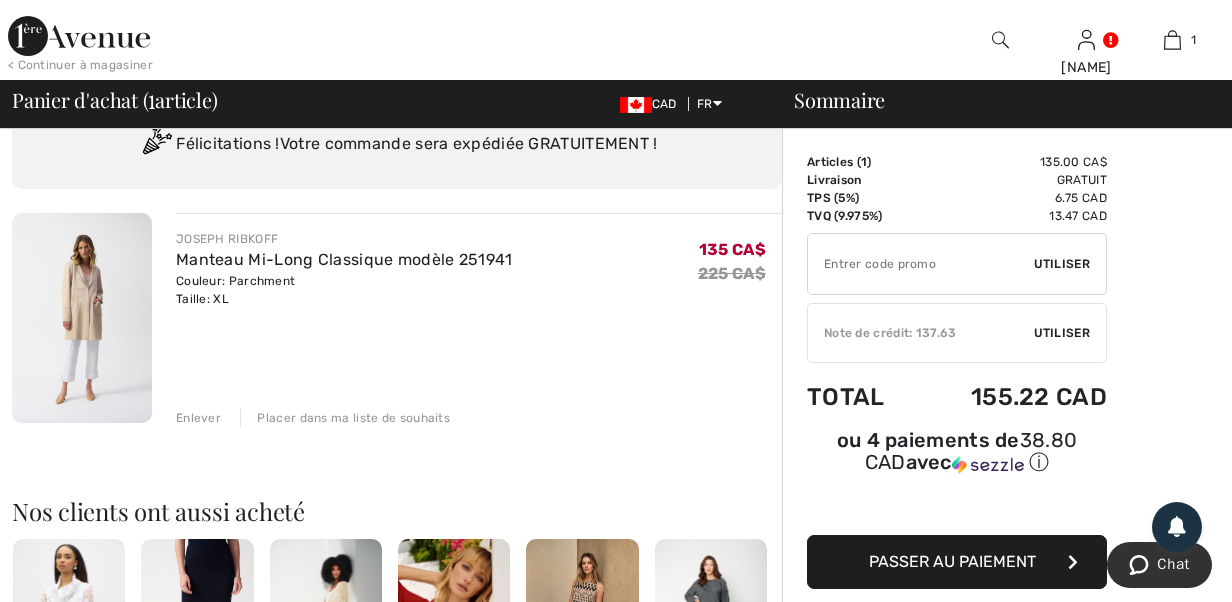 click on "Passer au paiement" at bounding box center (952, 561) 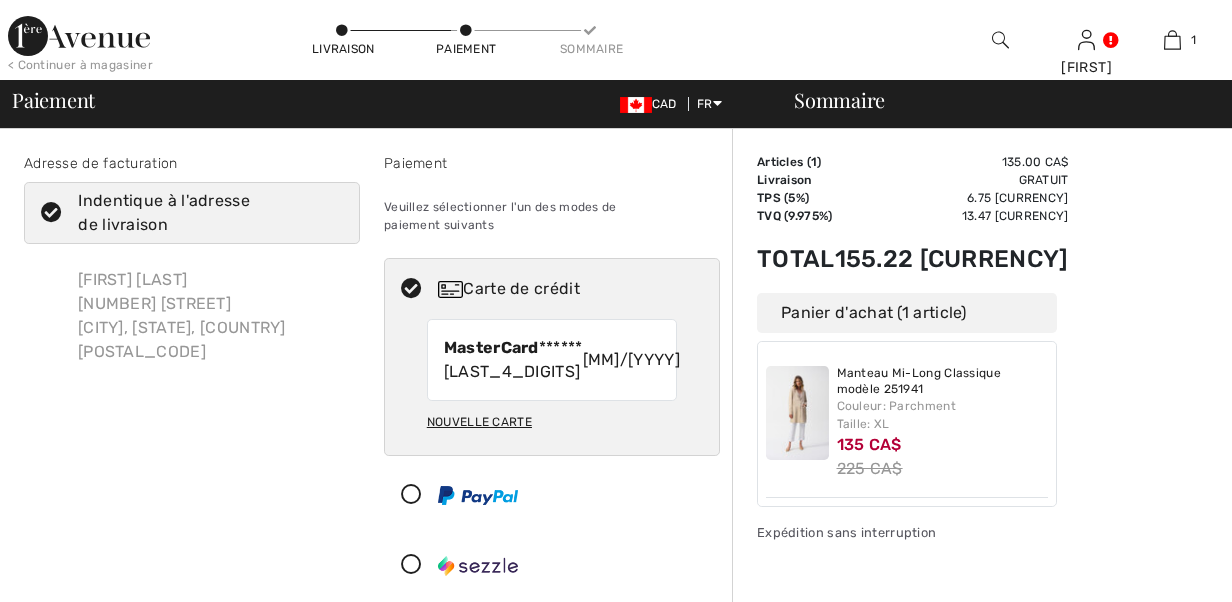 scroll, scrollTop: 0, scrollLeft: 0, axis: both 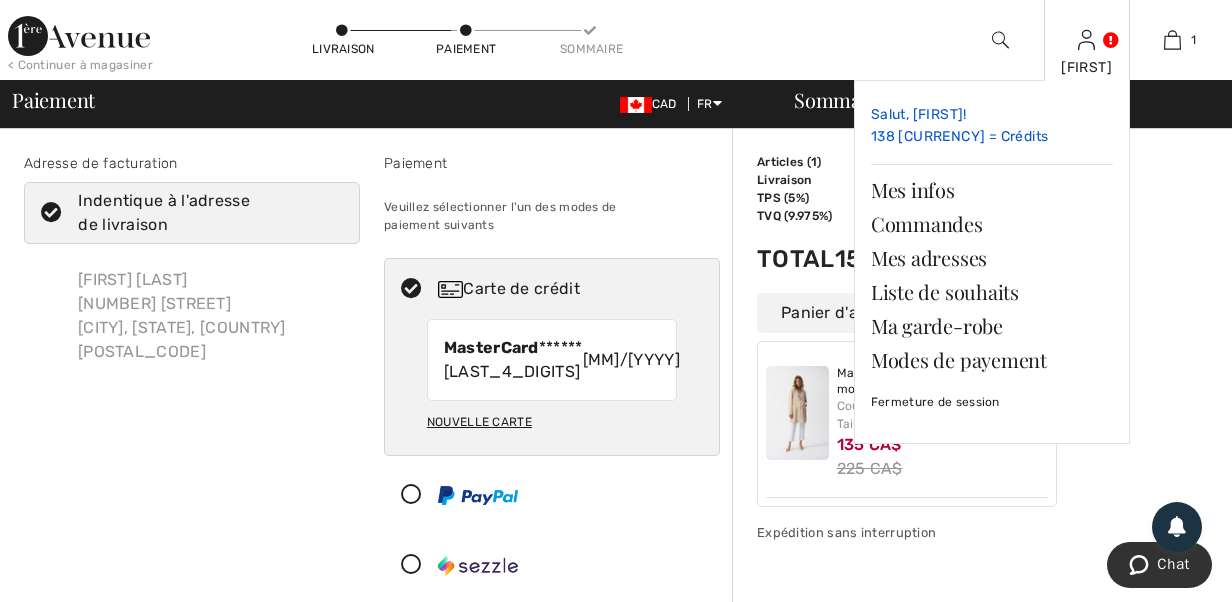 click on "Salut, Manon!   138 CA$ = Crédits" at bounding box center (992, 126) 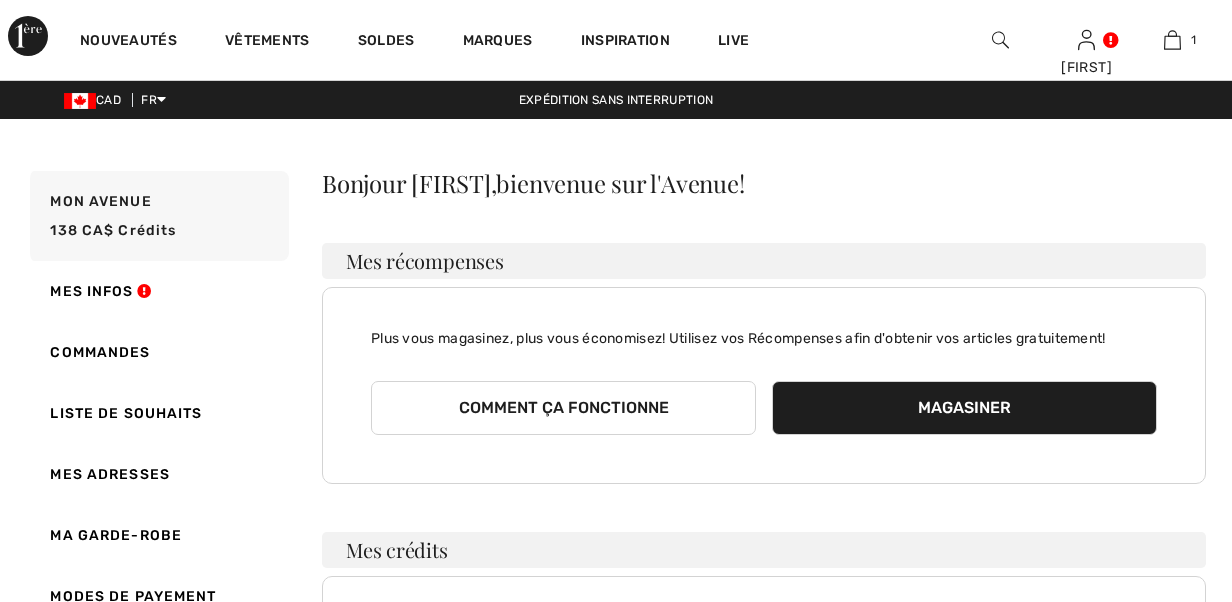 scroll, scrollTop: 0, scrollLeft: 0, axis: both 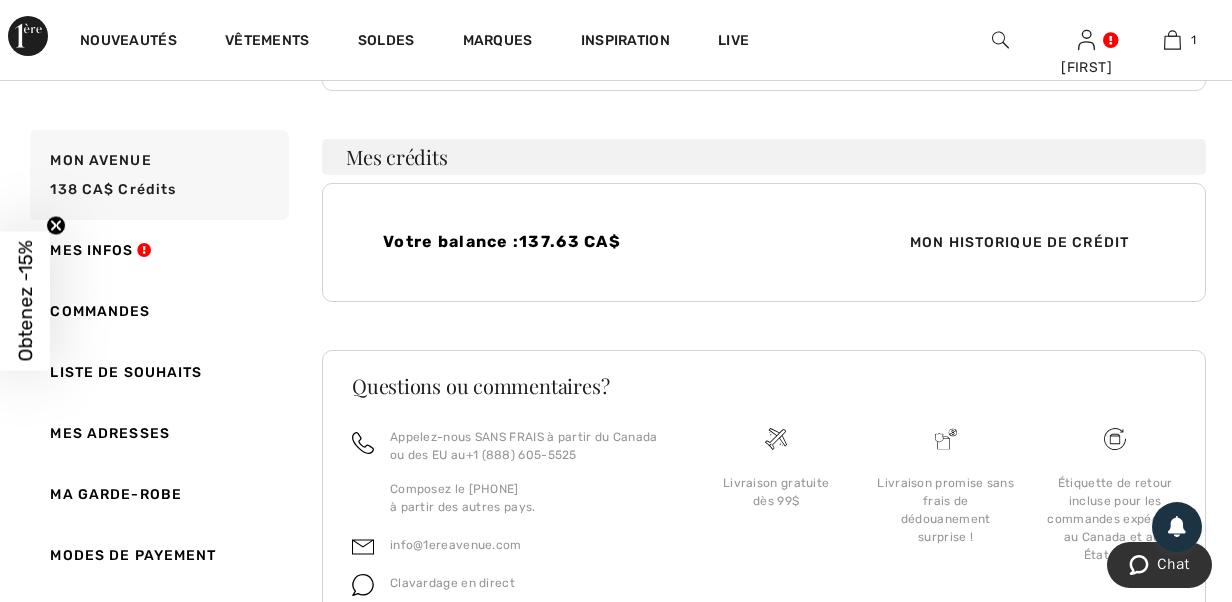click on "Mon historique de crédit" at bounding box center (1019, 242) 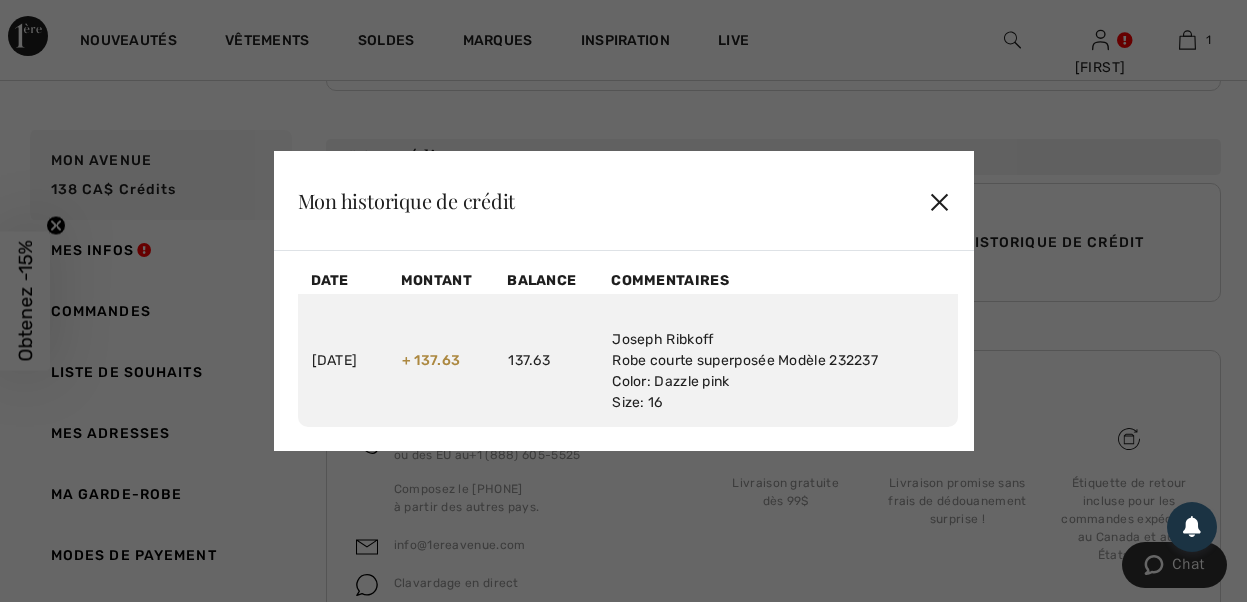 click on "✕" at bounding box center [939, 201] 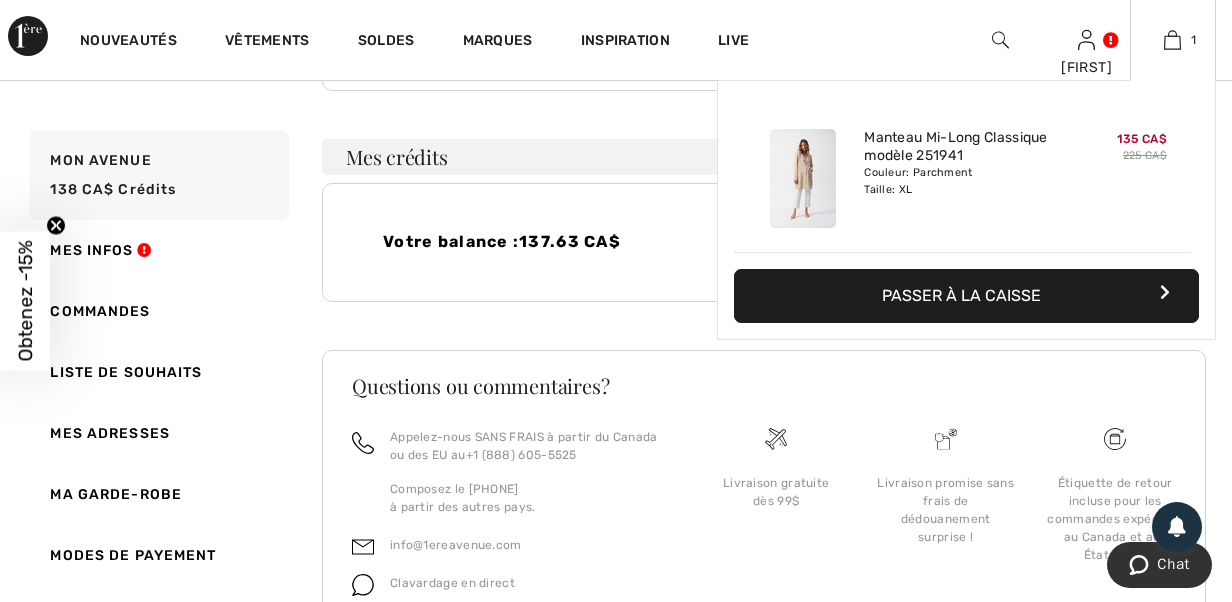 click on "1
Ajouté au panier
Joseph Ribkoff Manteau Mi-long Classique Modèle 251941
135 CA$
225 CA$
Couleur: Parchment Taille: XL
Manteau Mi-Long Classique modèle 251941 Couleur: Parchment Taille: XL
135 CA$
225 CA$
Passer à la caisse
Passer à la caisse" at bounding box center [1173, 40] 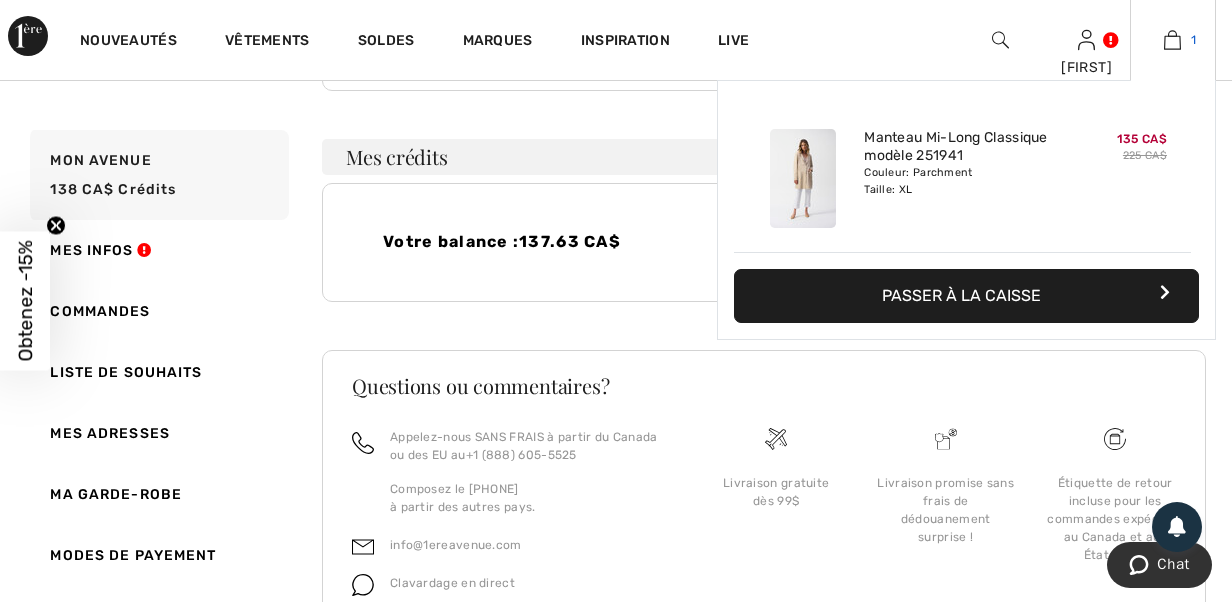click at bounding box center (1172, 40) 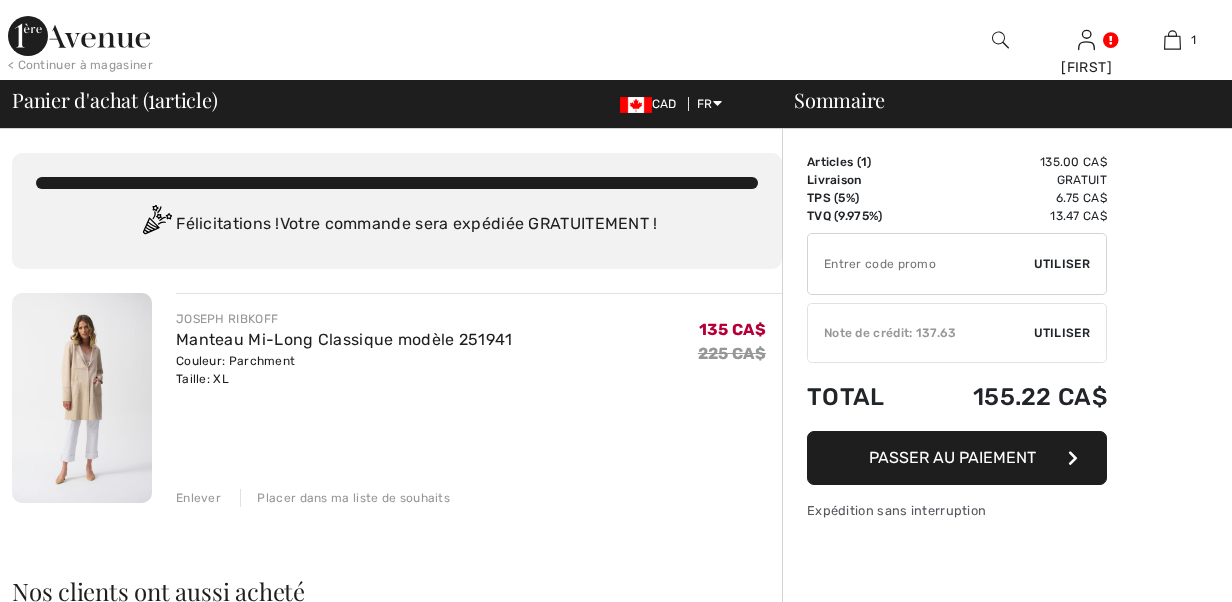 scroll, scrollTop: 0, scrollLeft: 0, axis: both 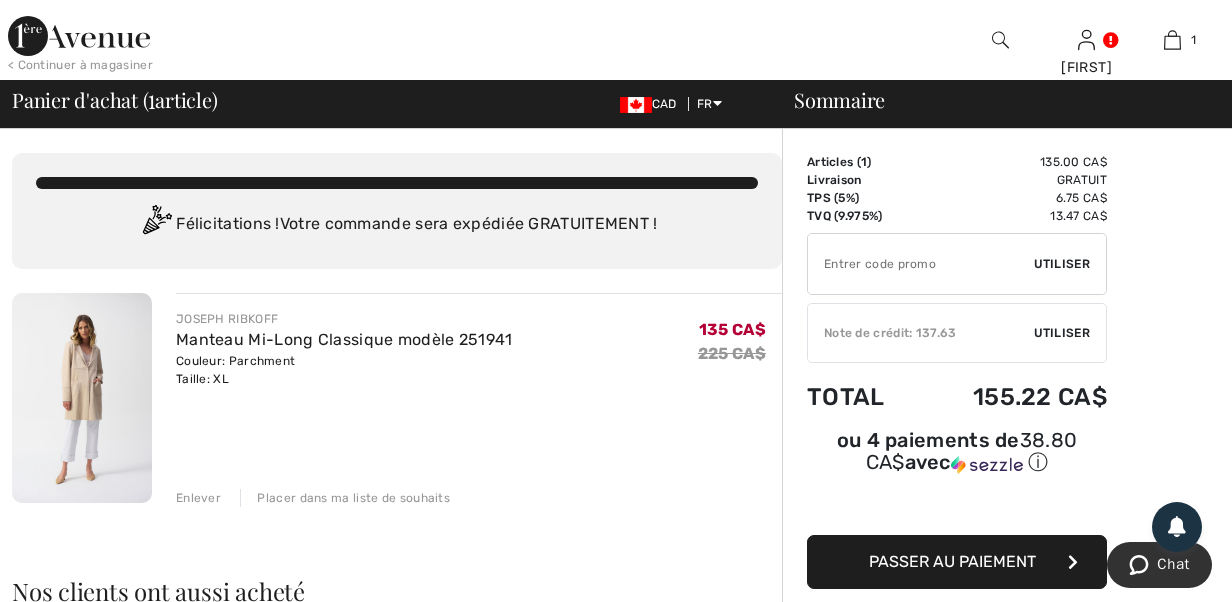 click on "Utiliser" at bounding box center [1062, 333] 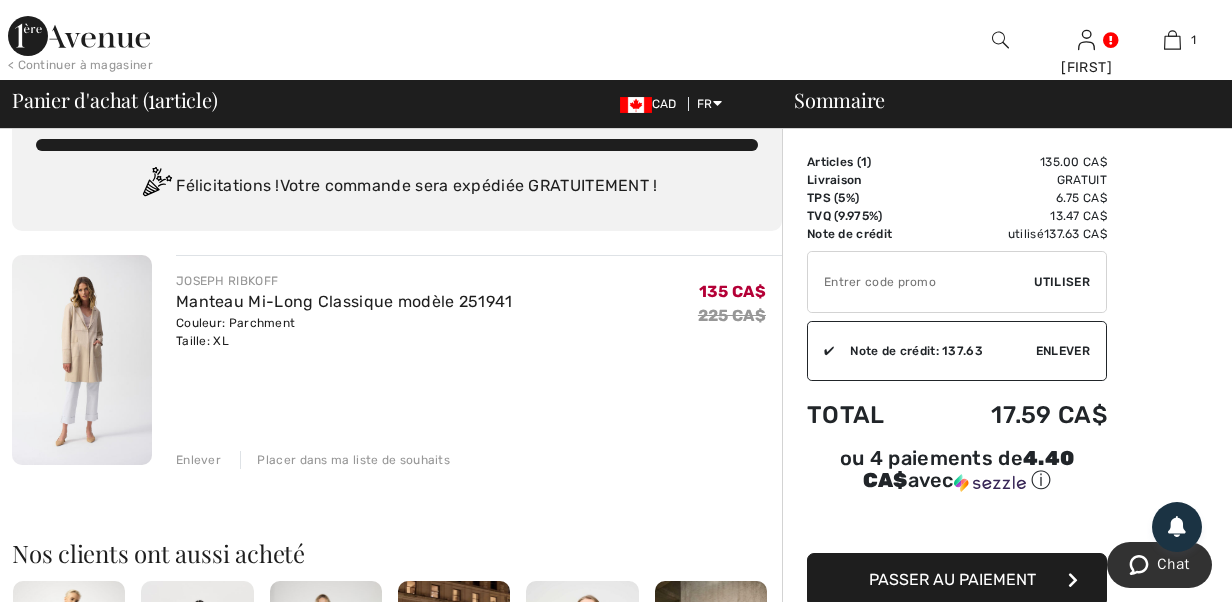 scroll, scrollTop: 0, scrollLeft: 0, axis: both 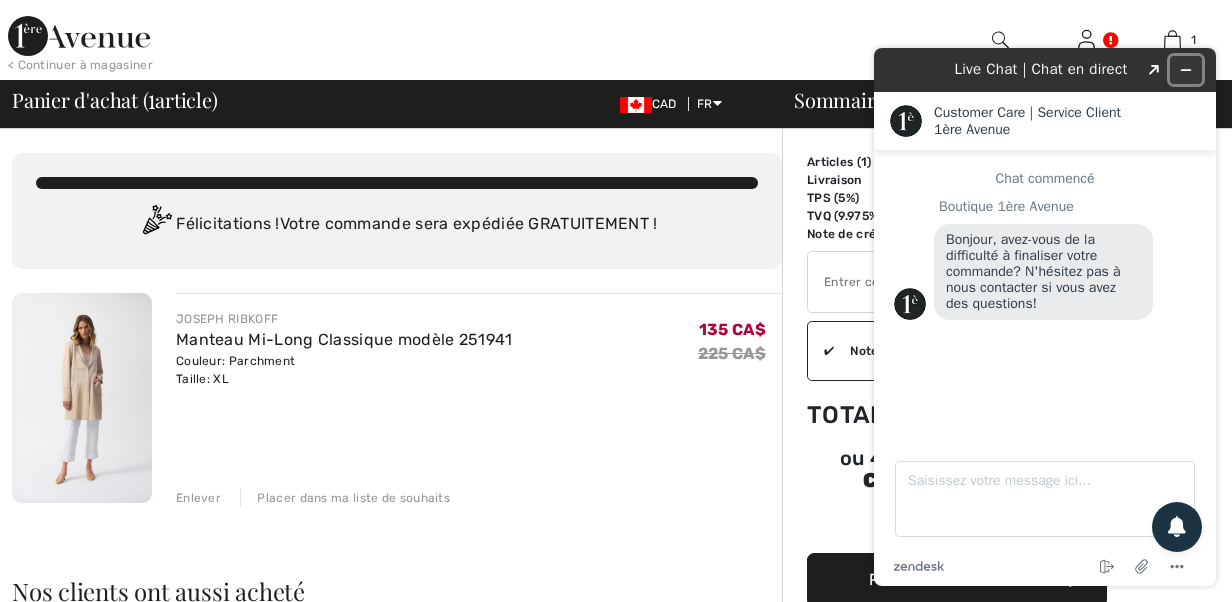 click 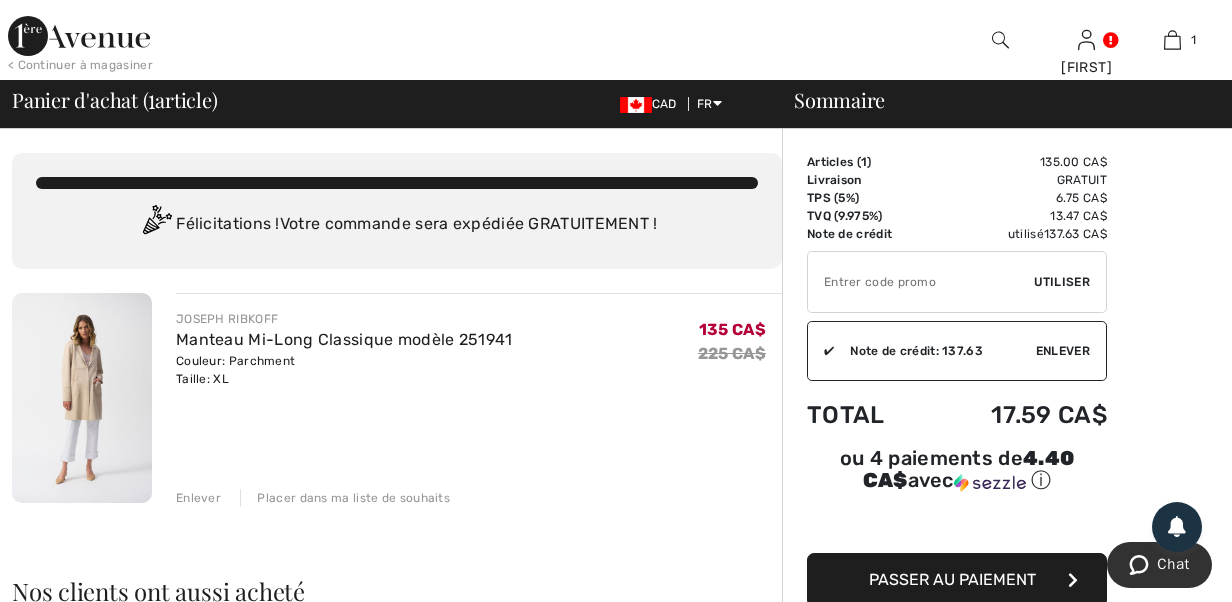 click on "Passer au paiement" at bounding box center [952, 579] 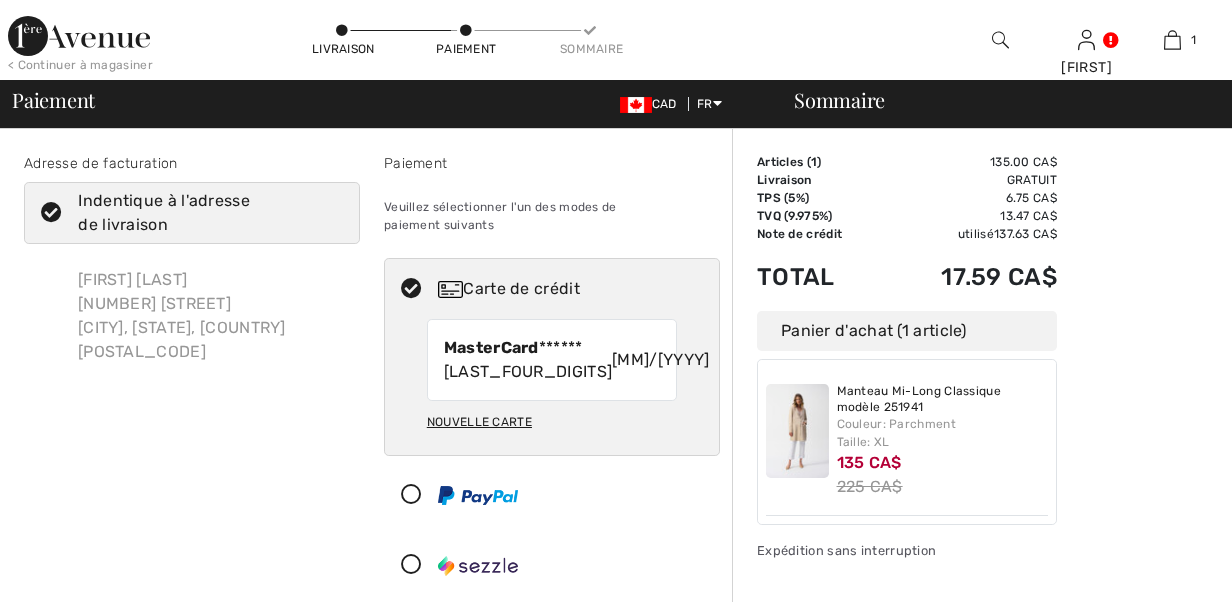 scroll, scrollTop: 0, scrollLeft: 0, axis: both 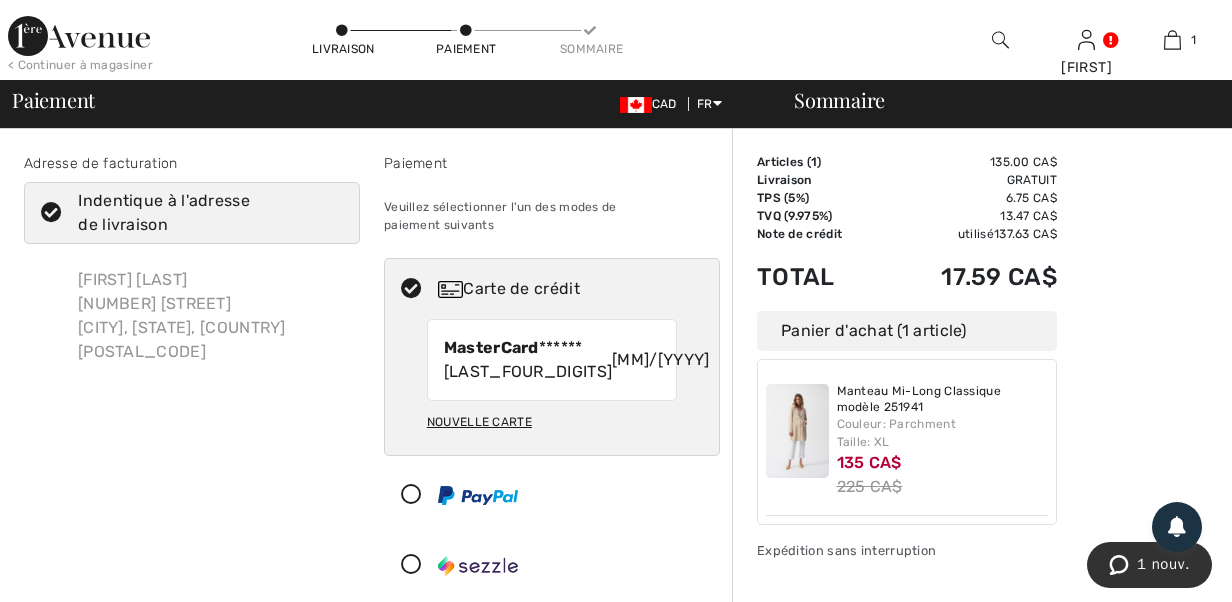 click on "Nouvelle carte" at bounding box center [479, 422] 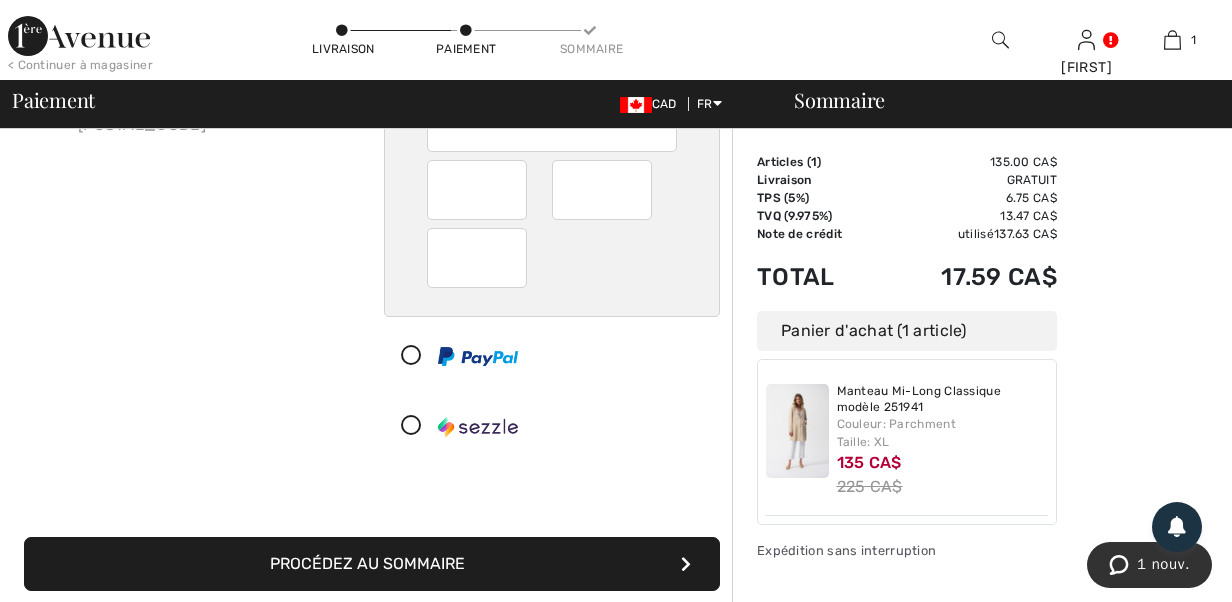scroll, scrollTop: 240, scrollLeft: 0, axis: vertical 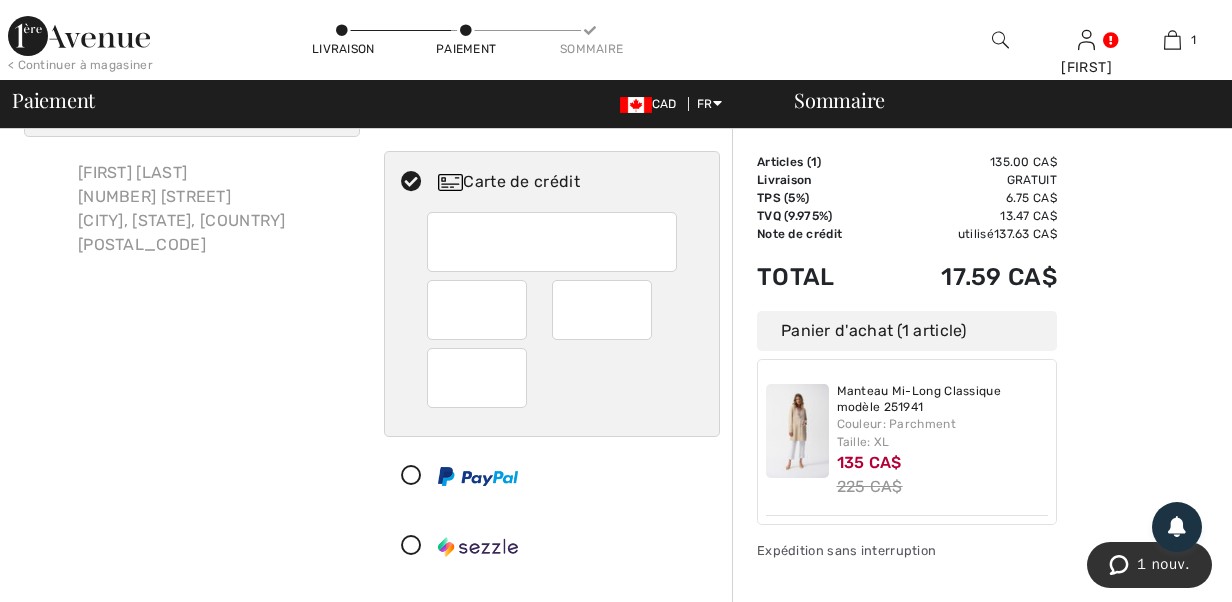 click at bounding box center [552, 378] 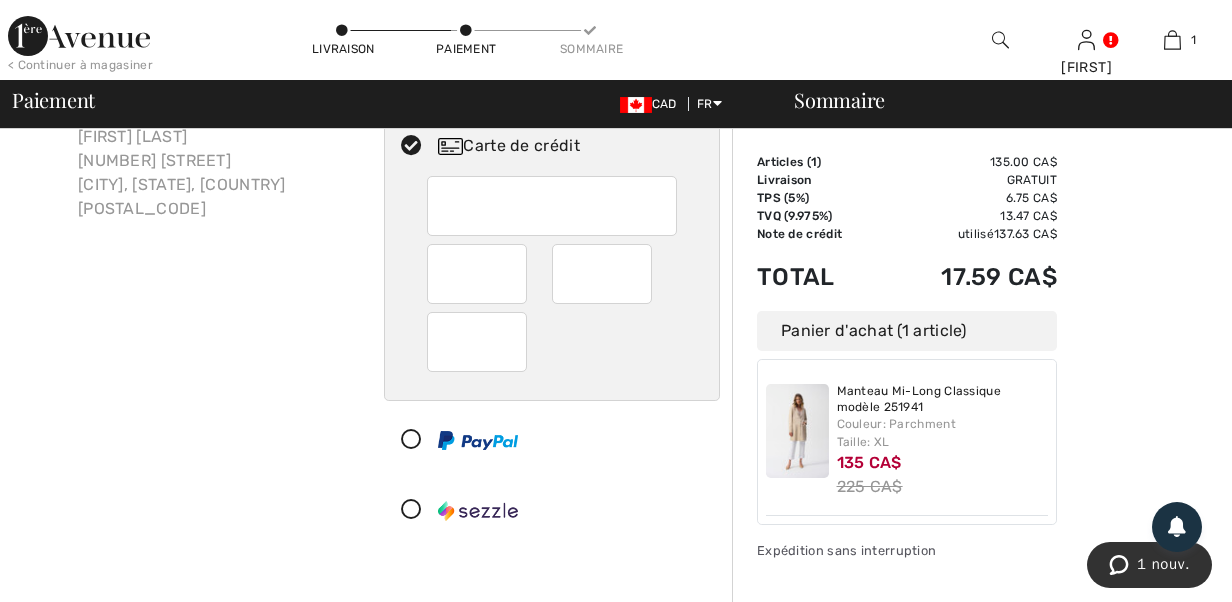 scroll, scrollTop: 227, scrollLeft: 0, axis: vertical 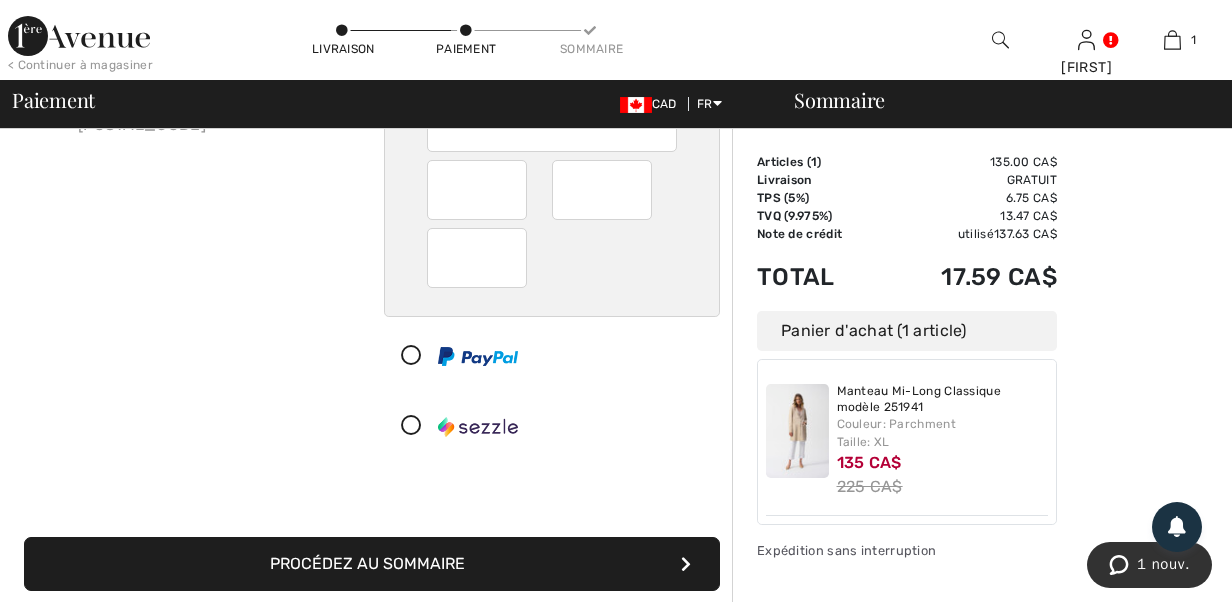 click on "Procédez au sommaire" at bounding box center [372, 564] 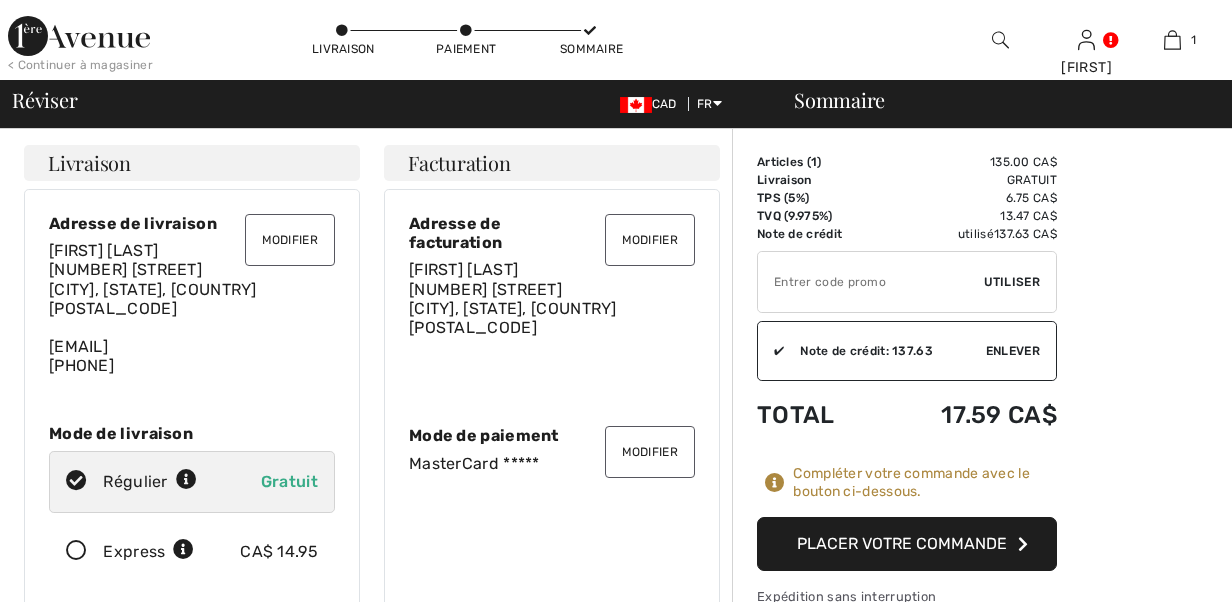 scroll, scrollTop: 0, scrollLeft: 0, axis: both 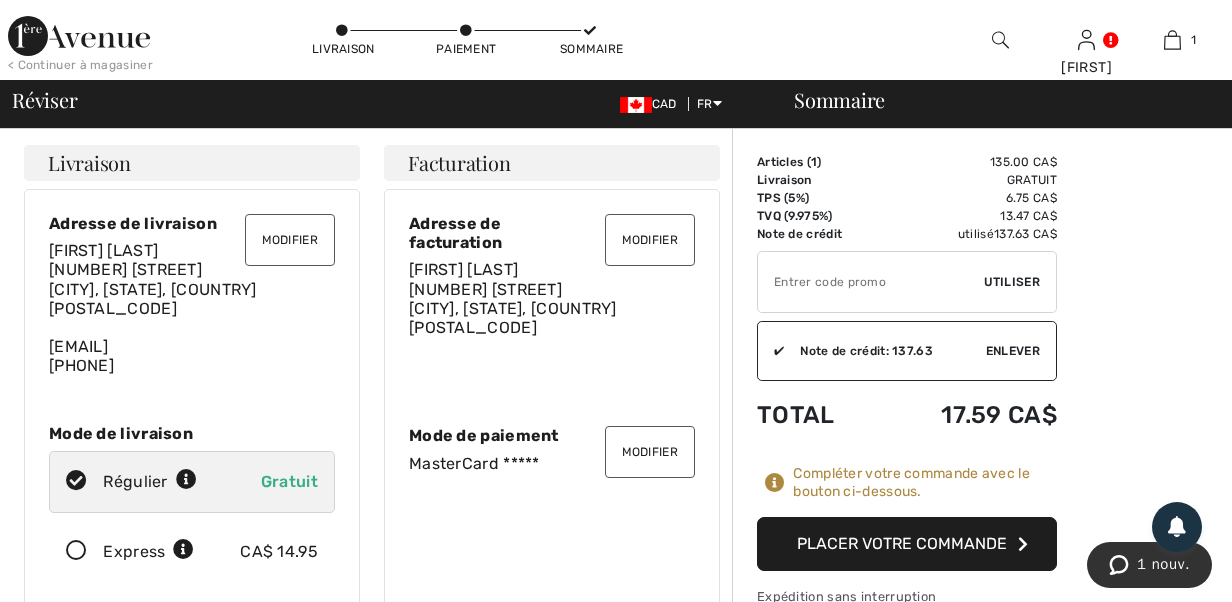 click on "Placer votre commande" at bounding box center [907, 544] 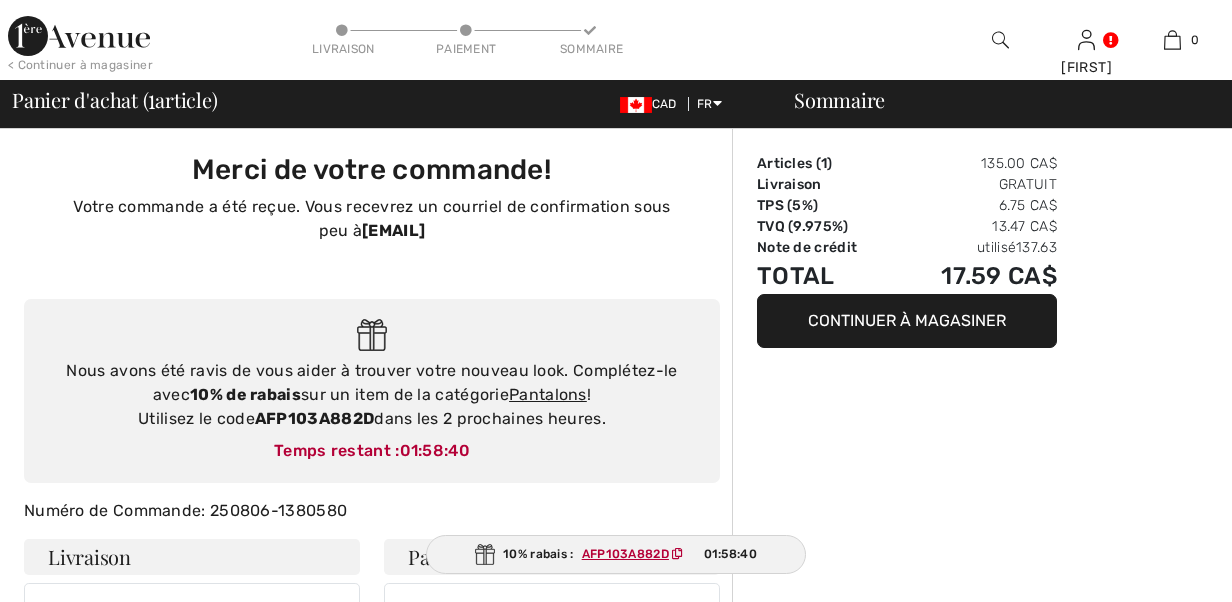 scroll, scrollTop: 0, scrollLeft: 0, axis: both 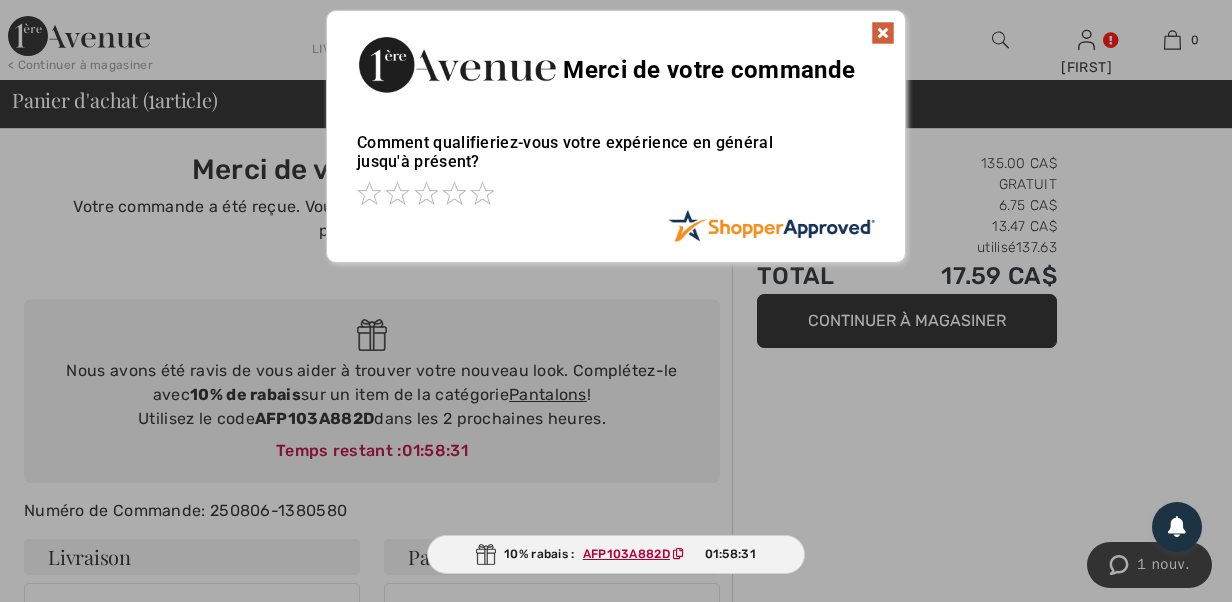 click at bounding box center (883, 33) 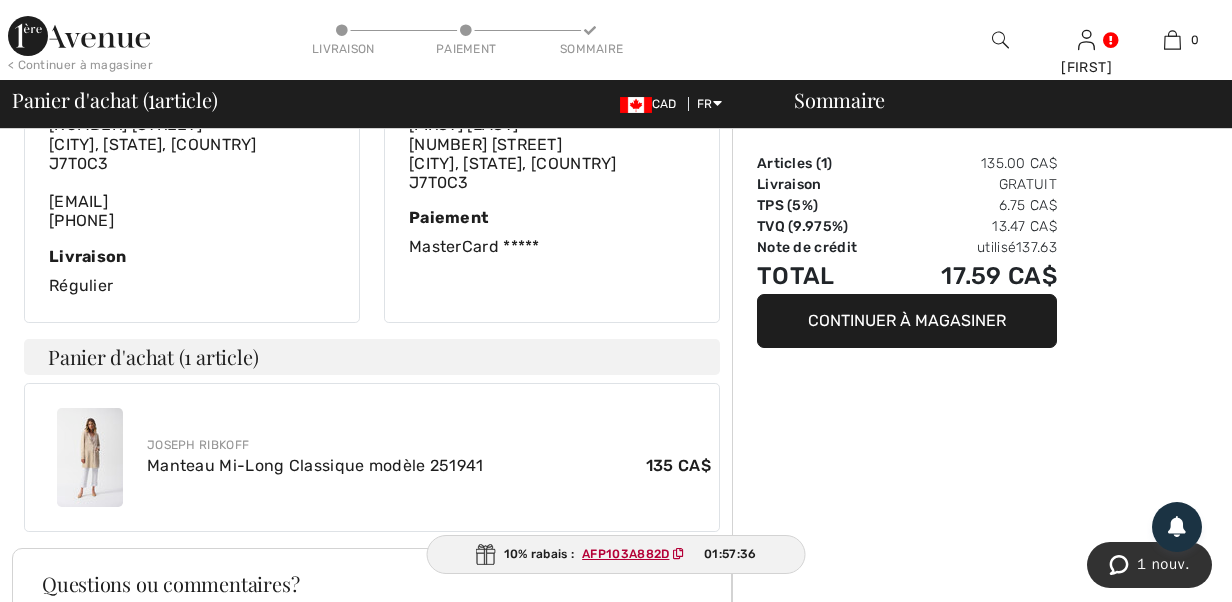 scroll, scrollTop: 560, scrollLeft: 0, axis: vertical 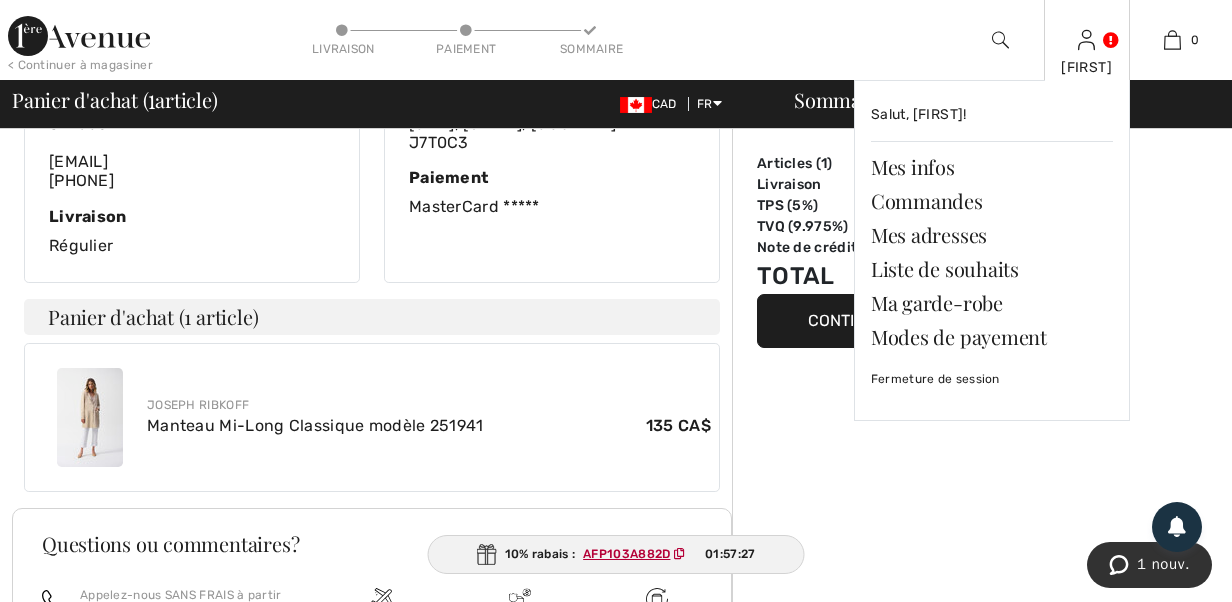 click on "Salut, [FIRST]! Mes infos Commandes Mes adresses Liste de souhaits Ma garde-robe Modes de payement Fermeture de session" at bounding box center [1087, 40] 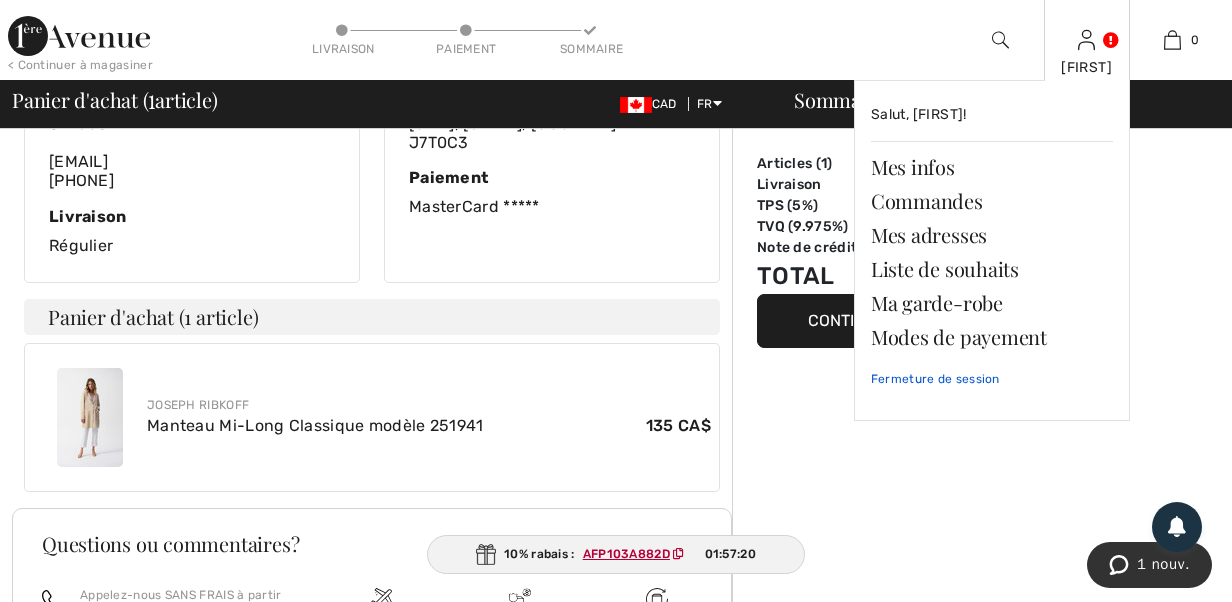 click on "Fermeture de session" at bounding box center [992, 379] 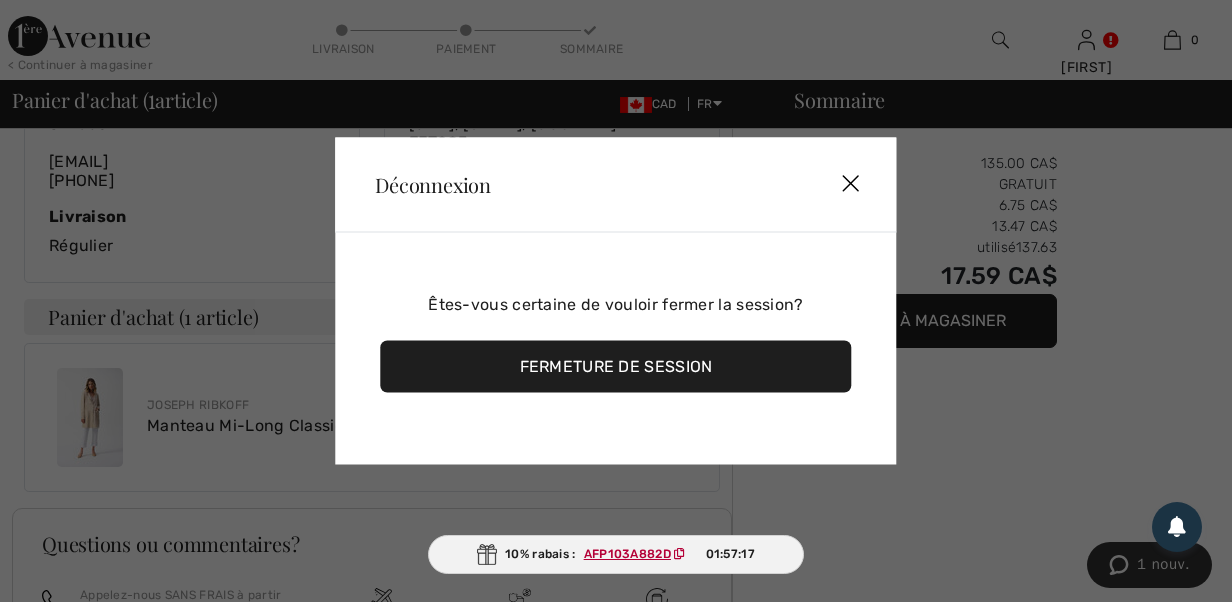 click on "Fermeture de session" at bounding box center (615, 367) 